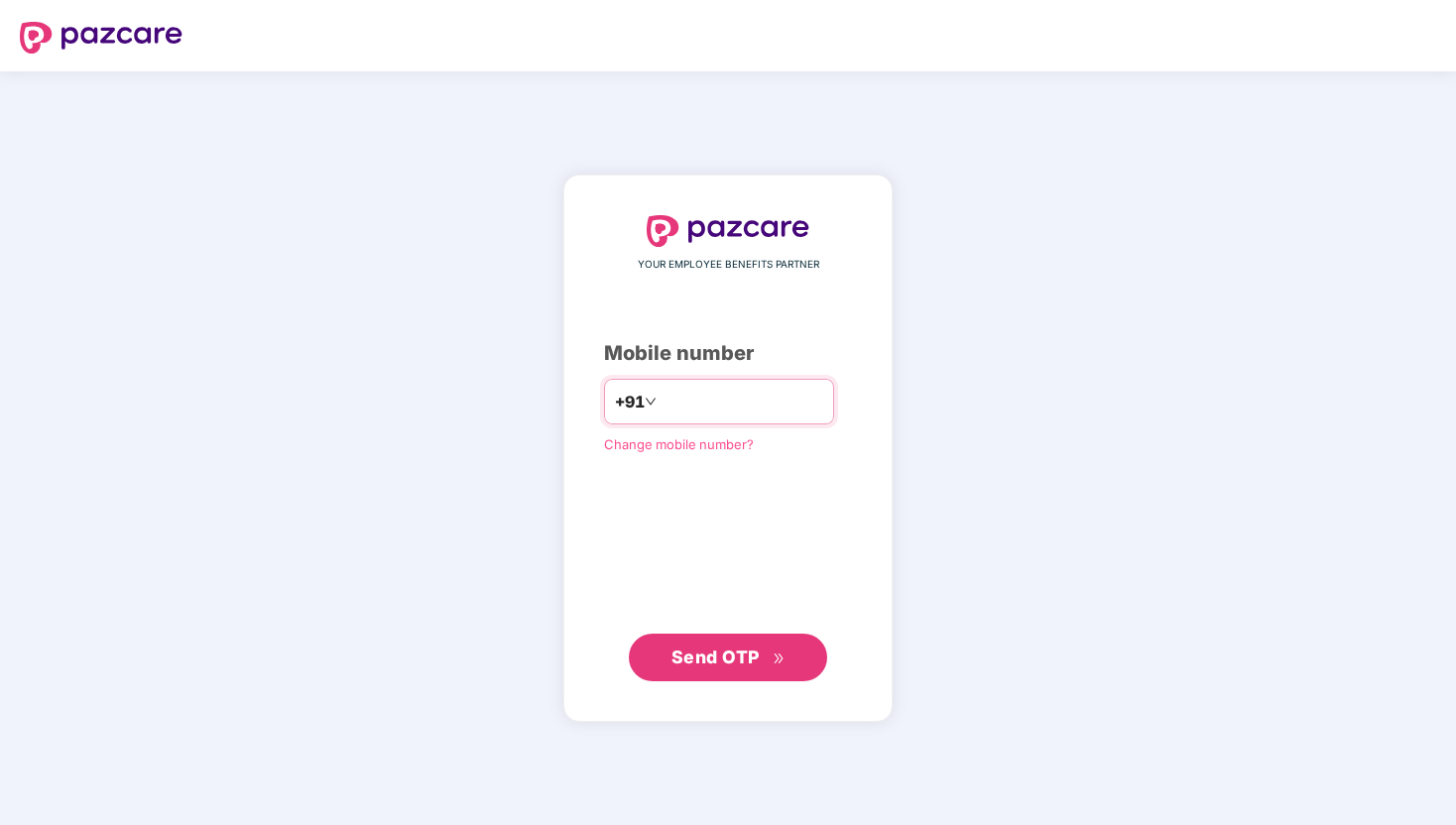 scroll, scrollTop: 0, scrollLeft: 0, axis: both 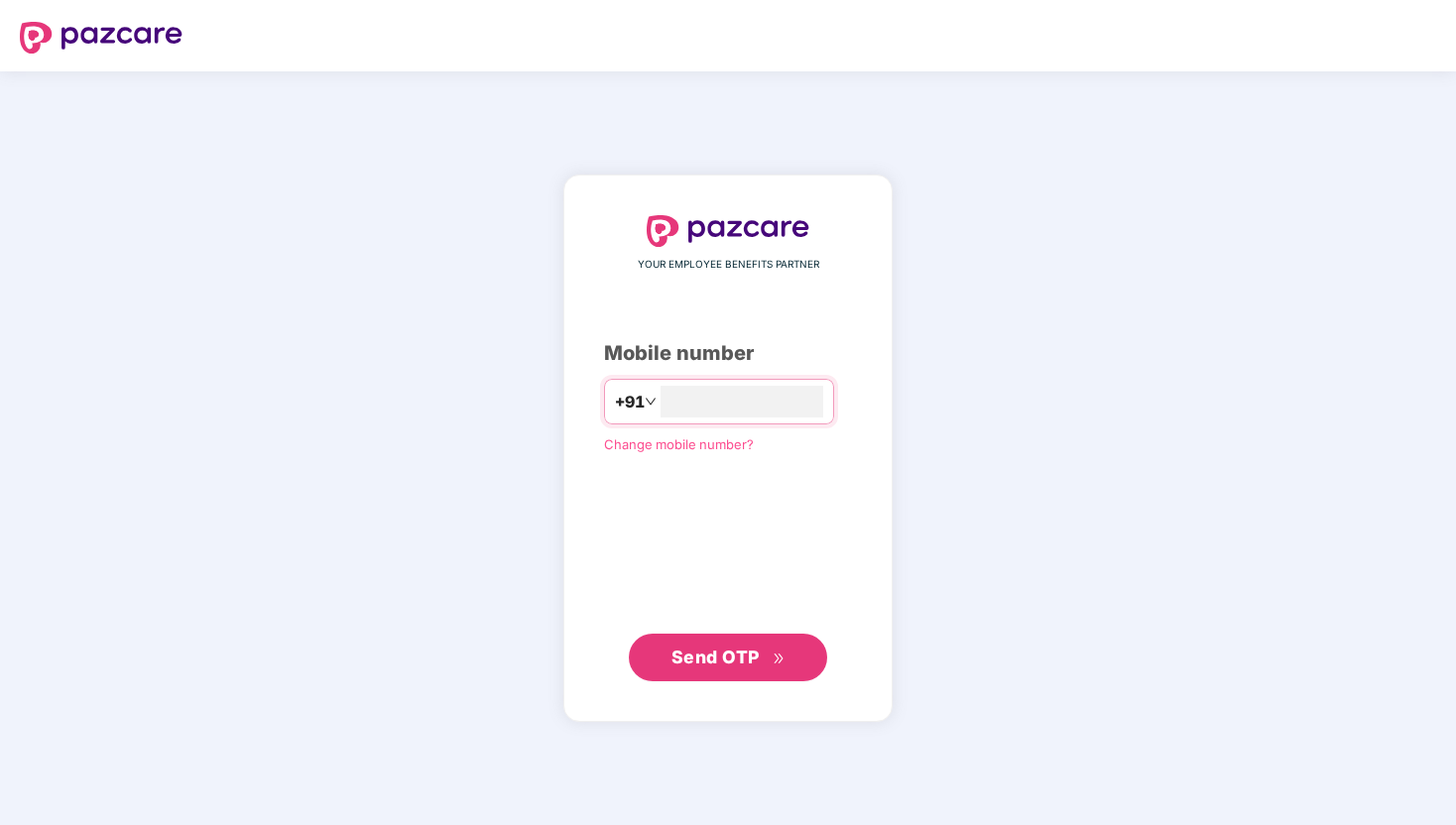 click on "Send OTP" at bounding box center (728, 657) 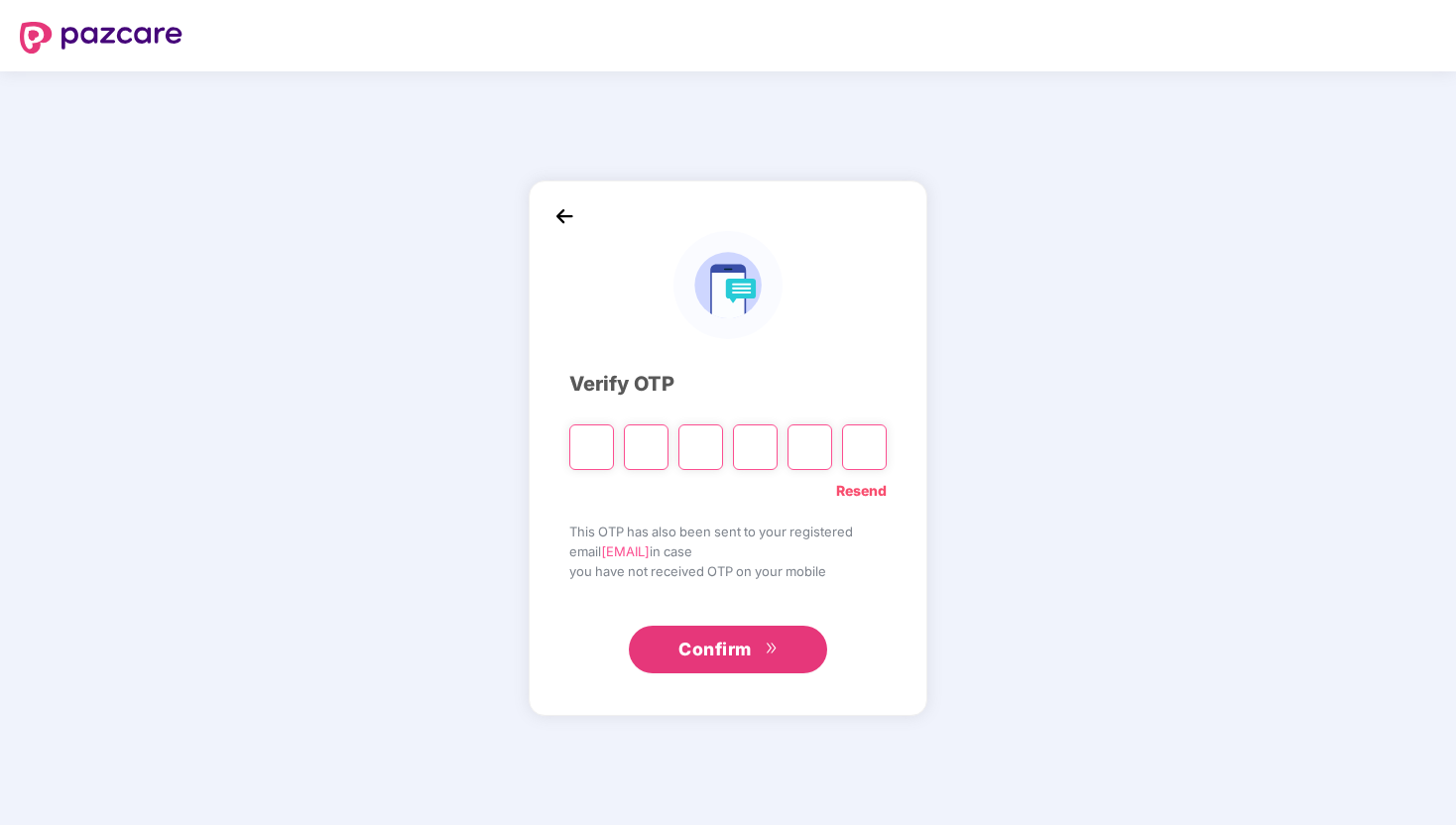 type on "*" 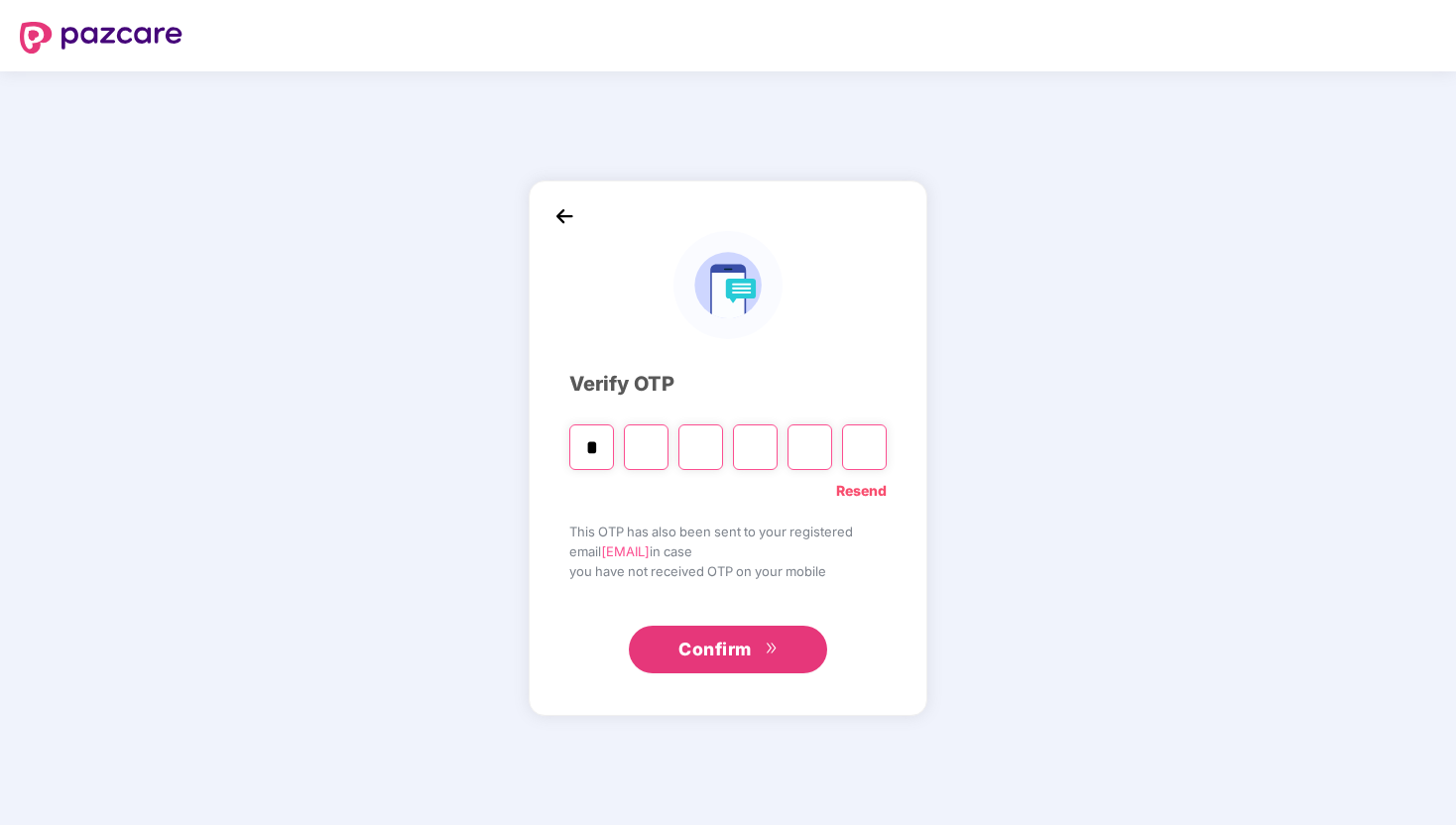 type on "*" 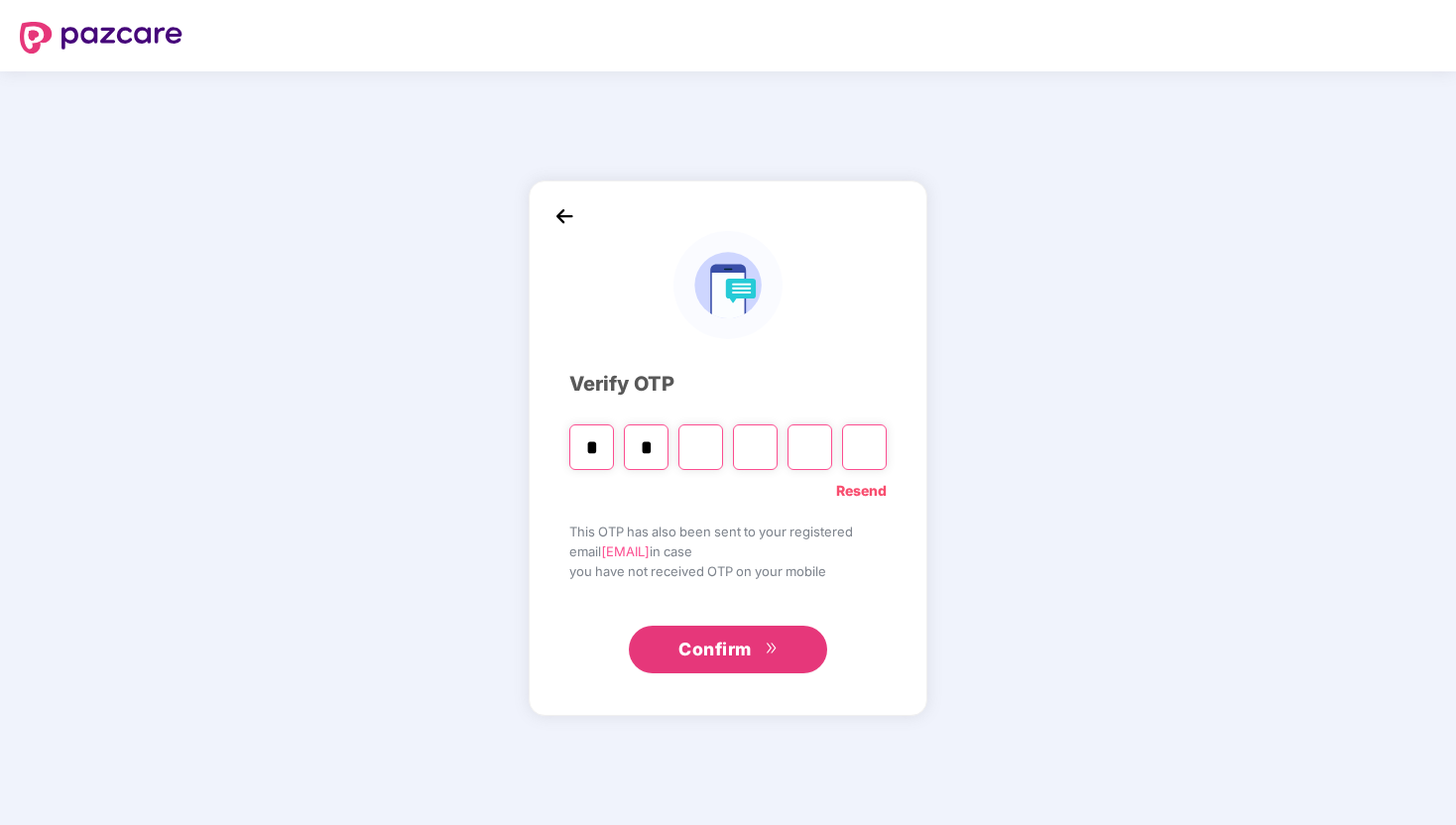 type on "*" 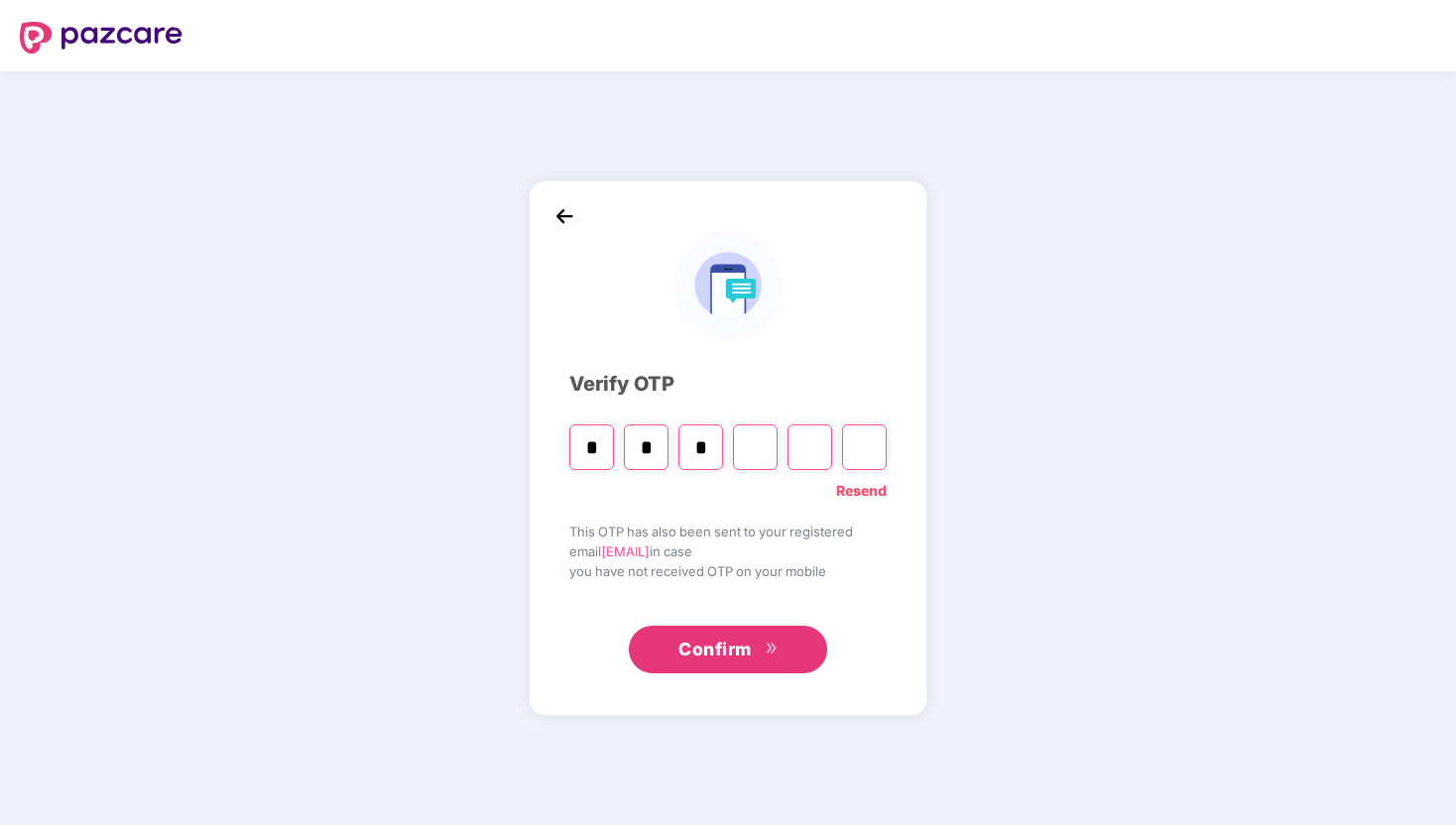 type on "*" 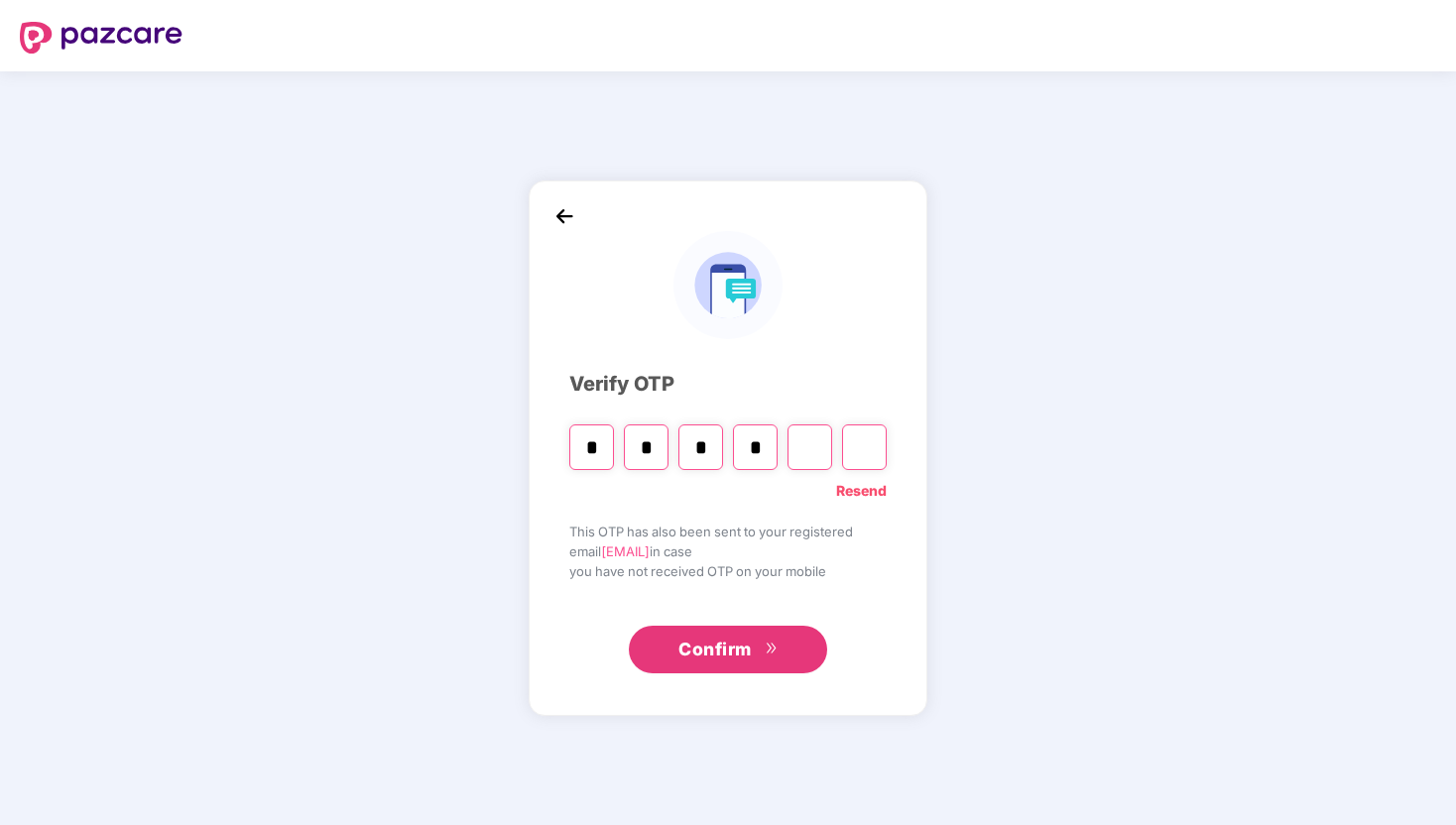 type on "*" 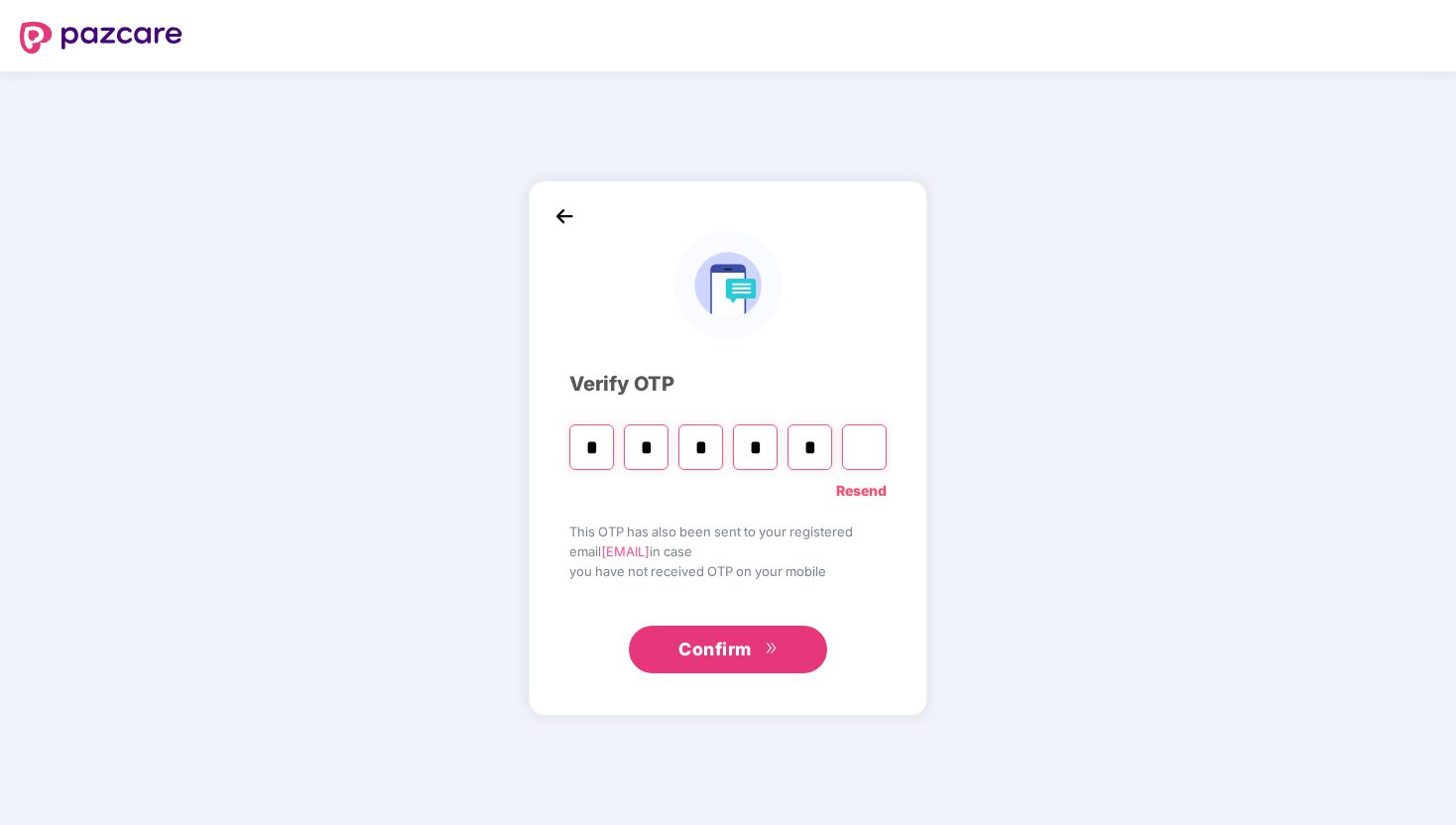type on "*" 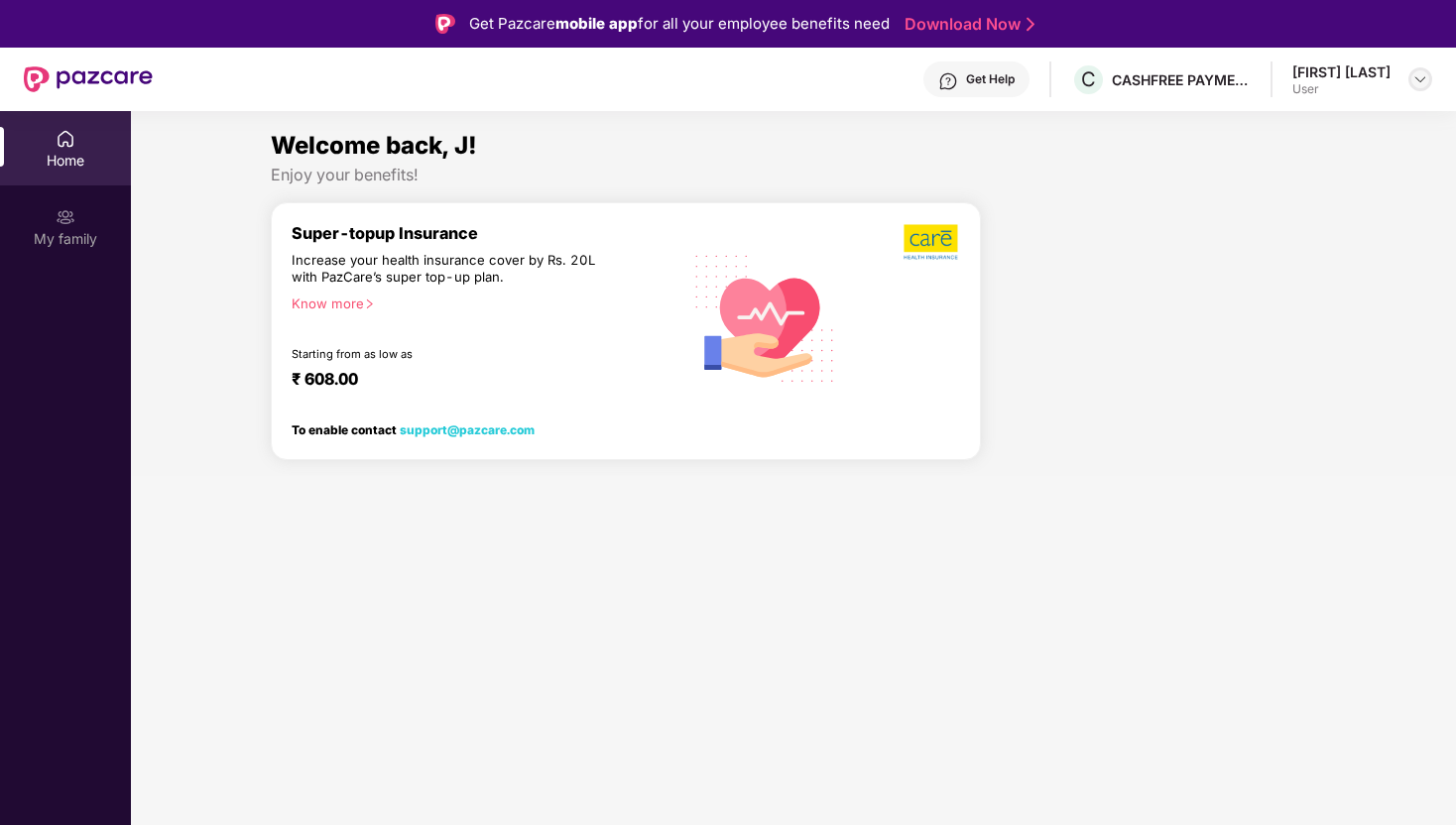 click at bounding box center (1420, 79) 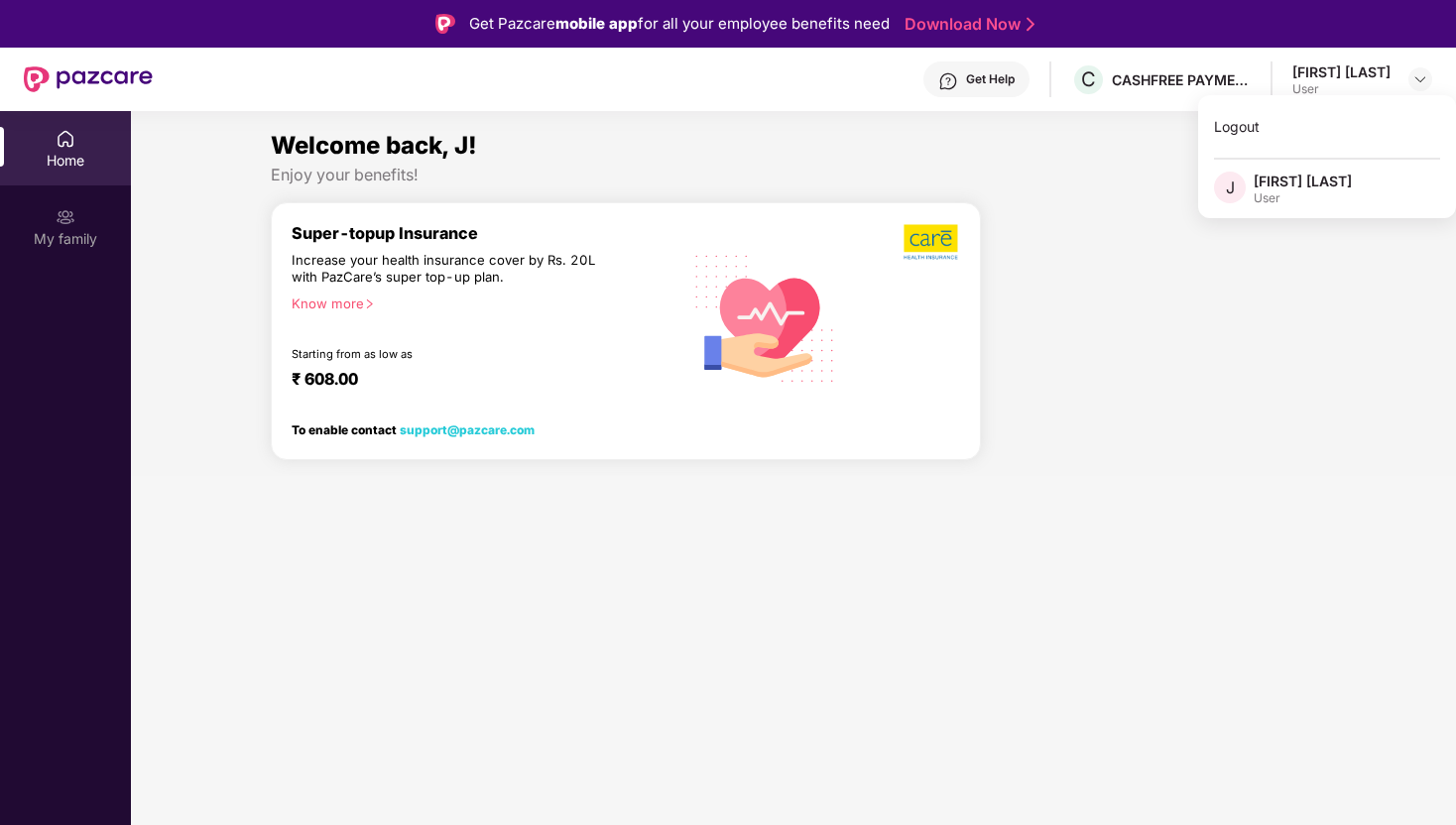 click at bounding box center [1156, 338] 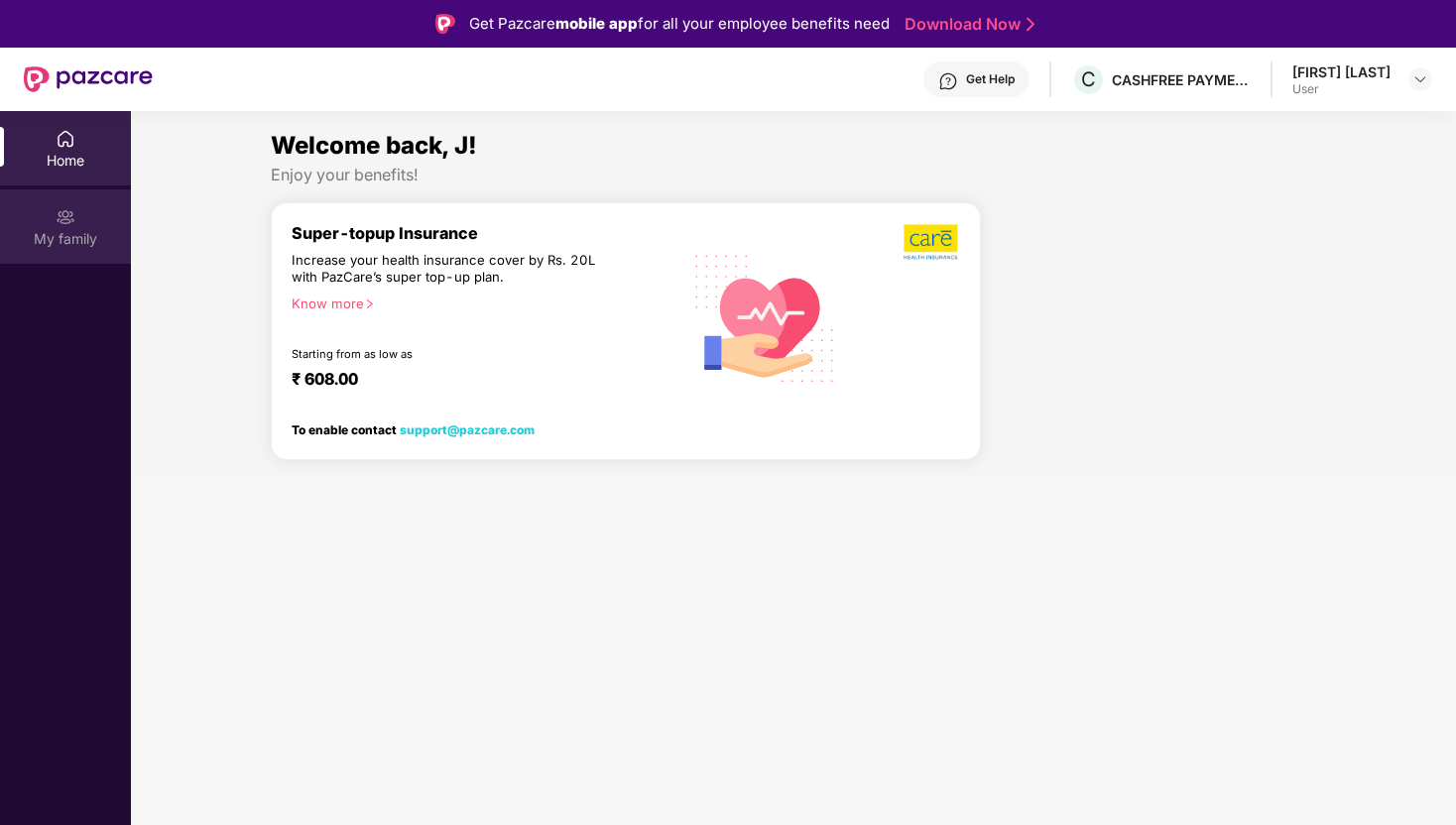click on "My family" at bounding box center [65, 239] 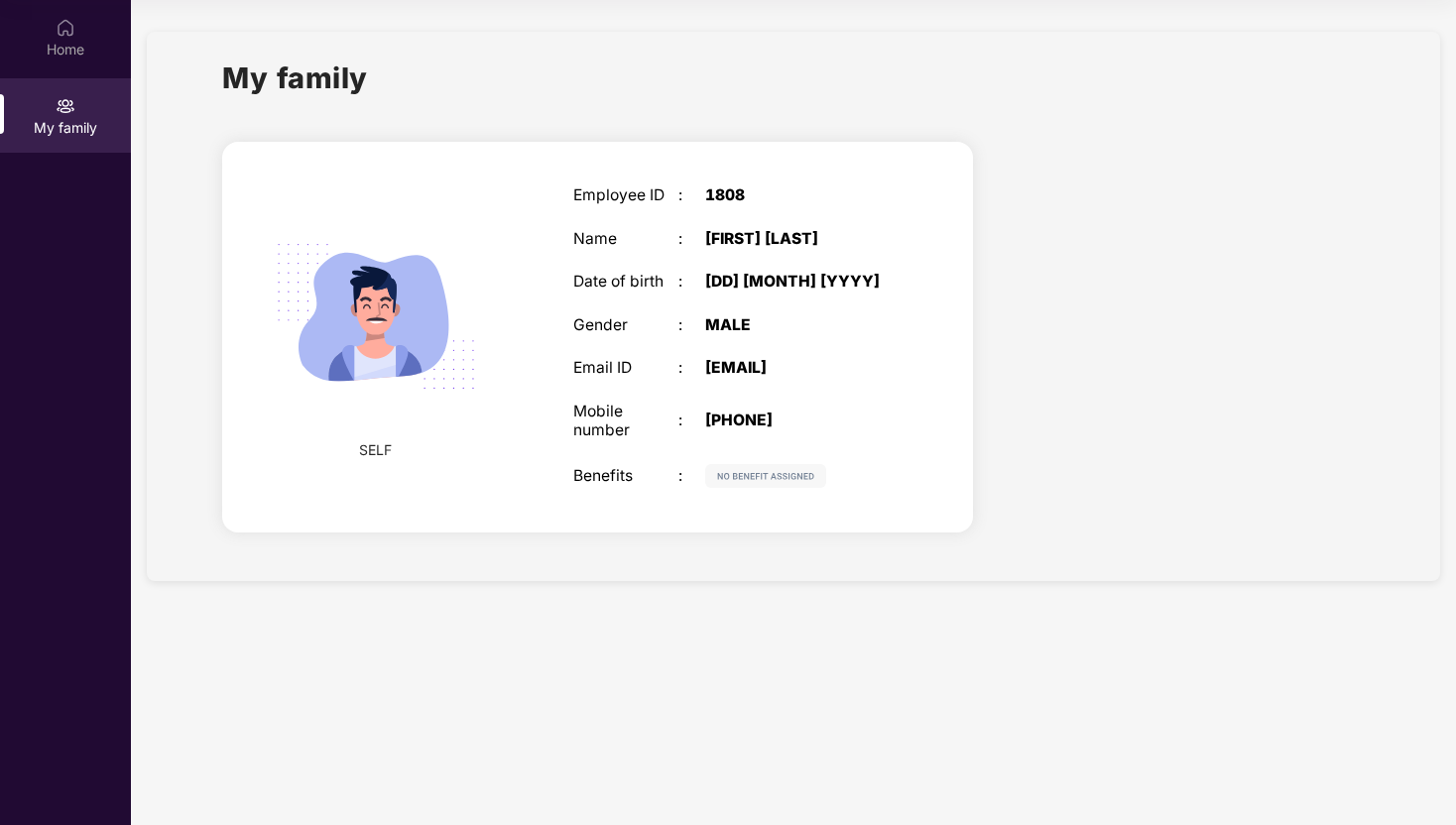 scroll, scrollTop: 0, scrollLeft: 0, axis: both 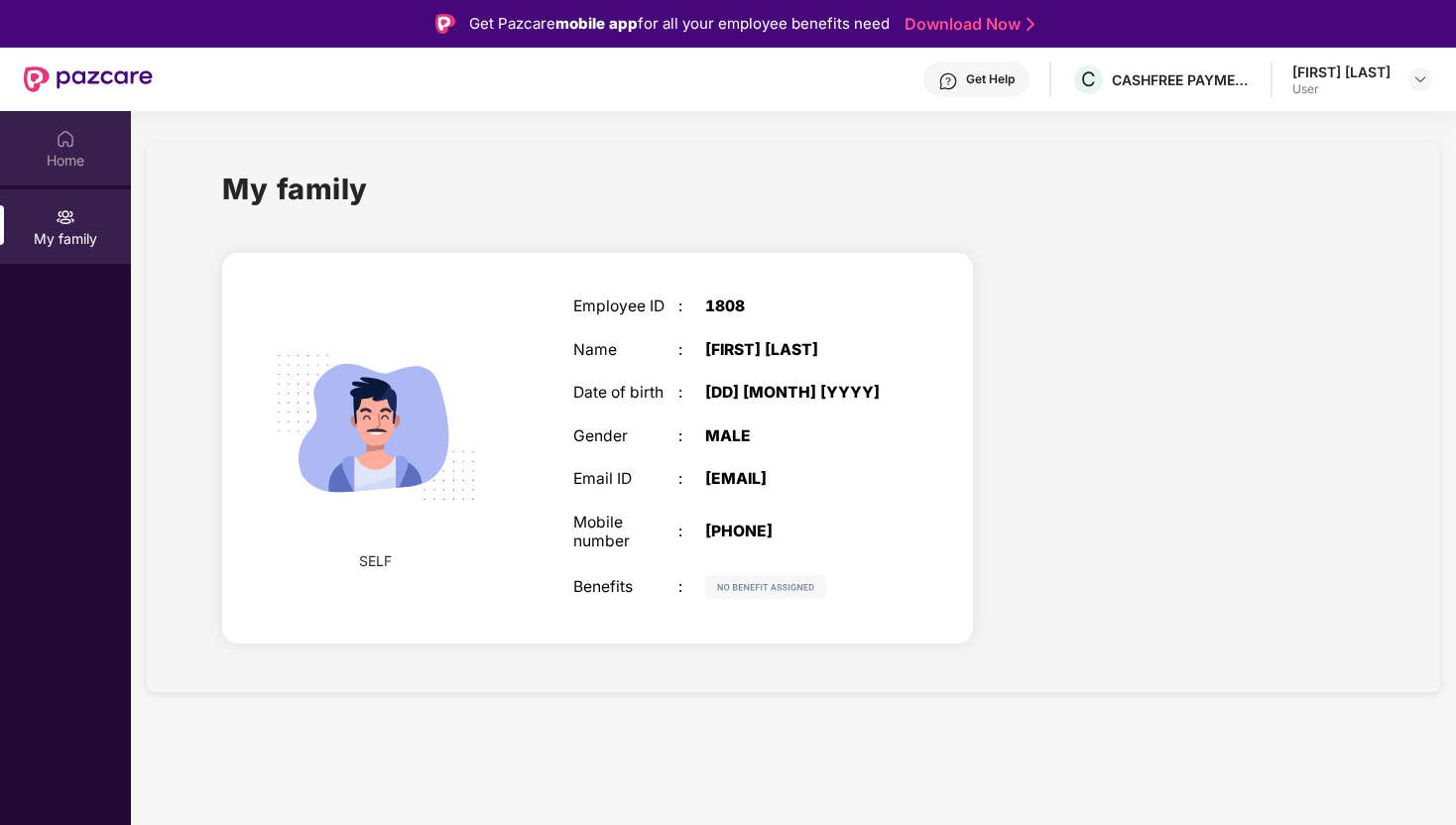 click on "Home" at bounding box center [65, 161] 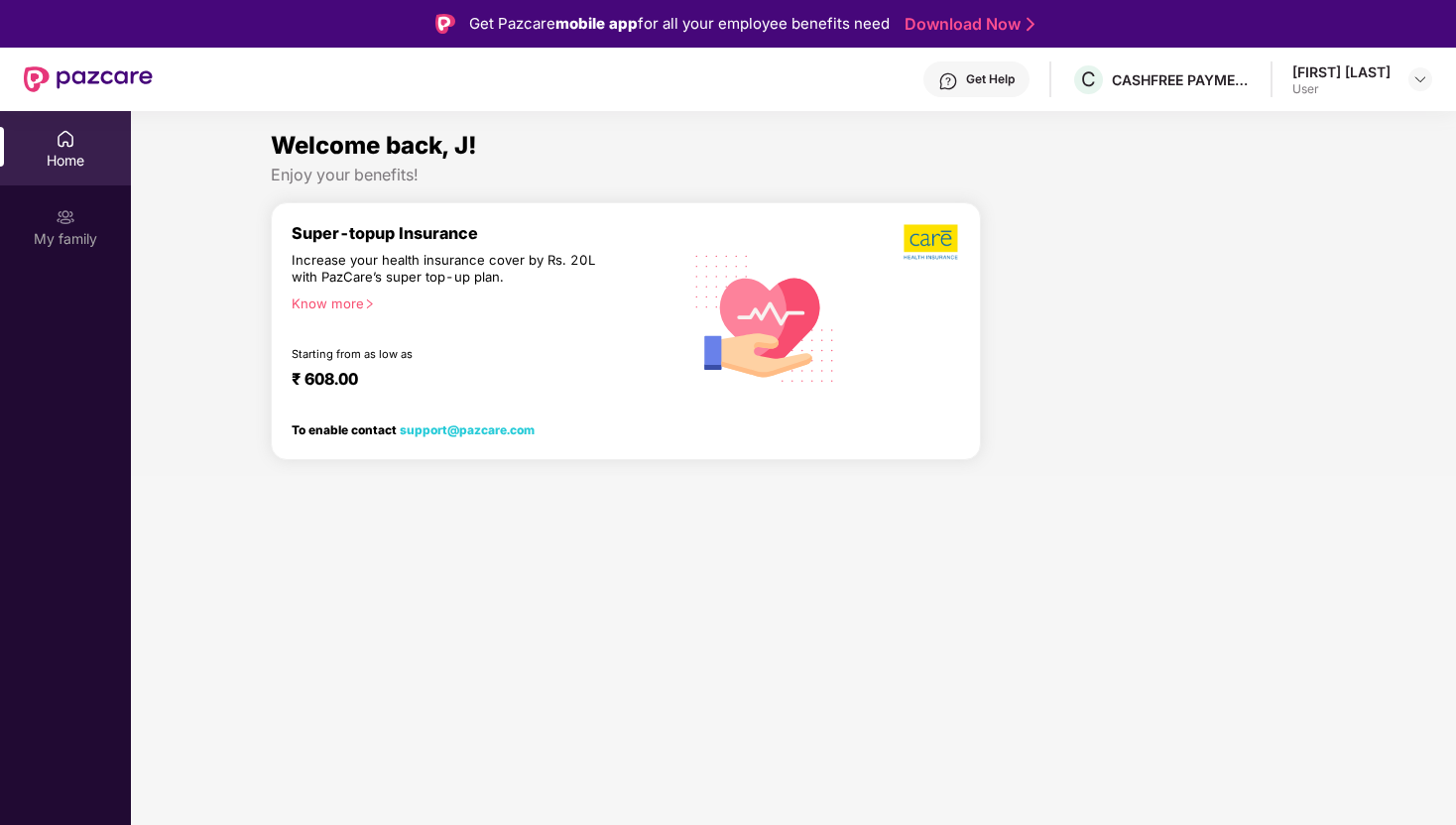 click at bounding box center [931, 242] 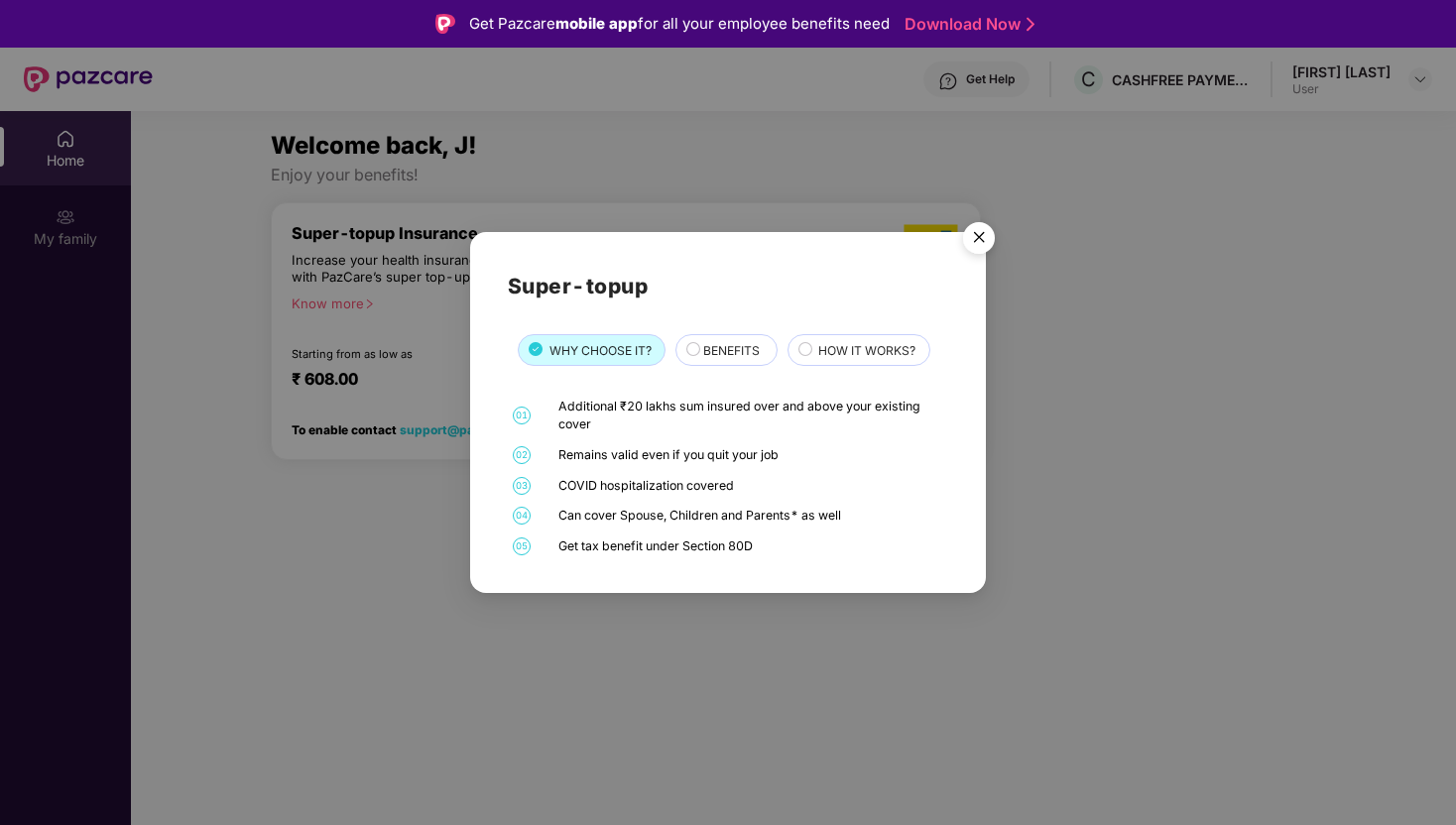 click at bounding box center (979, 241) 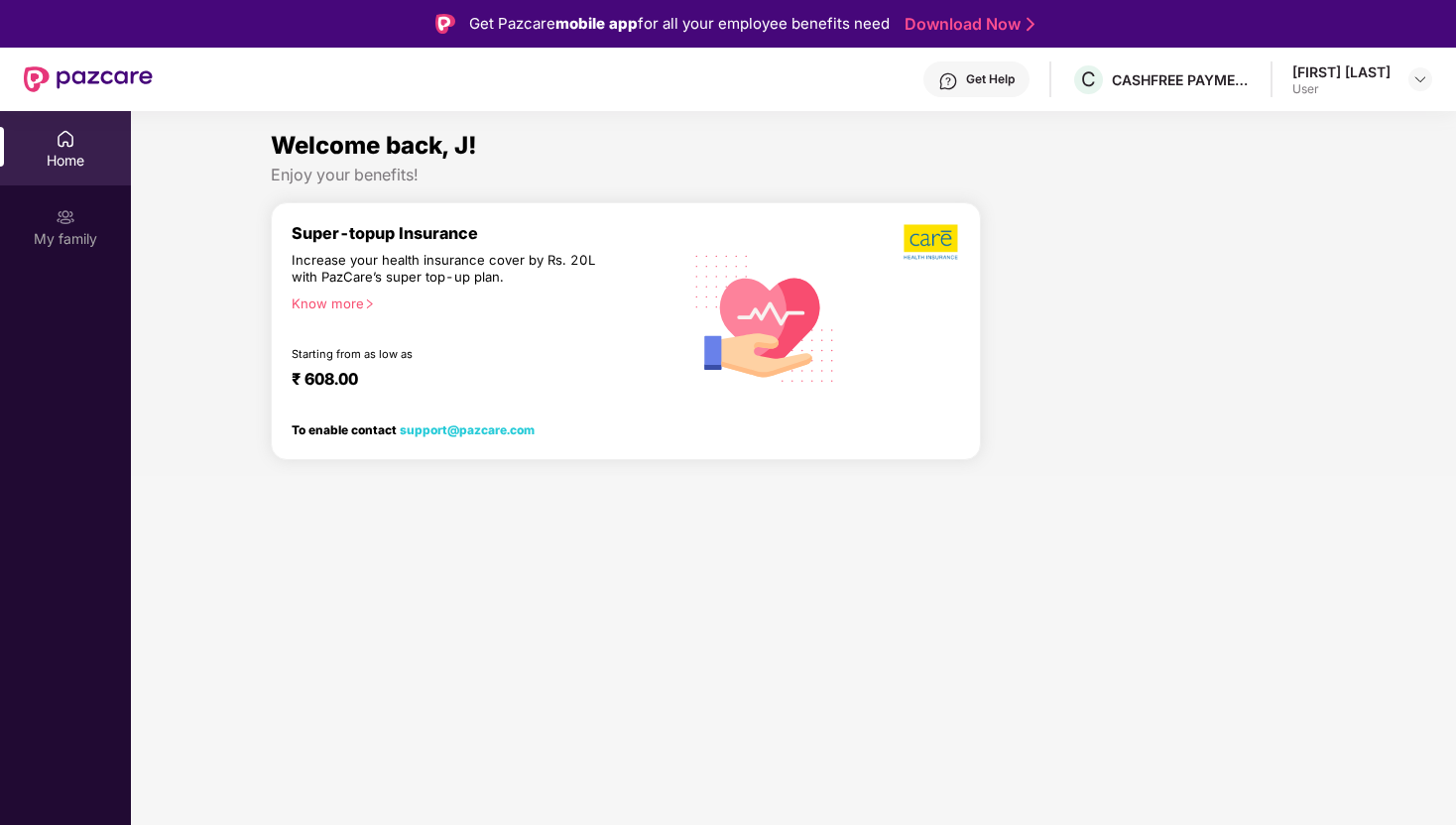 click on "Know more" at bounding box center [480, 302] 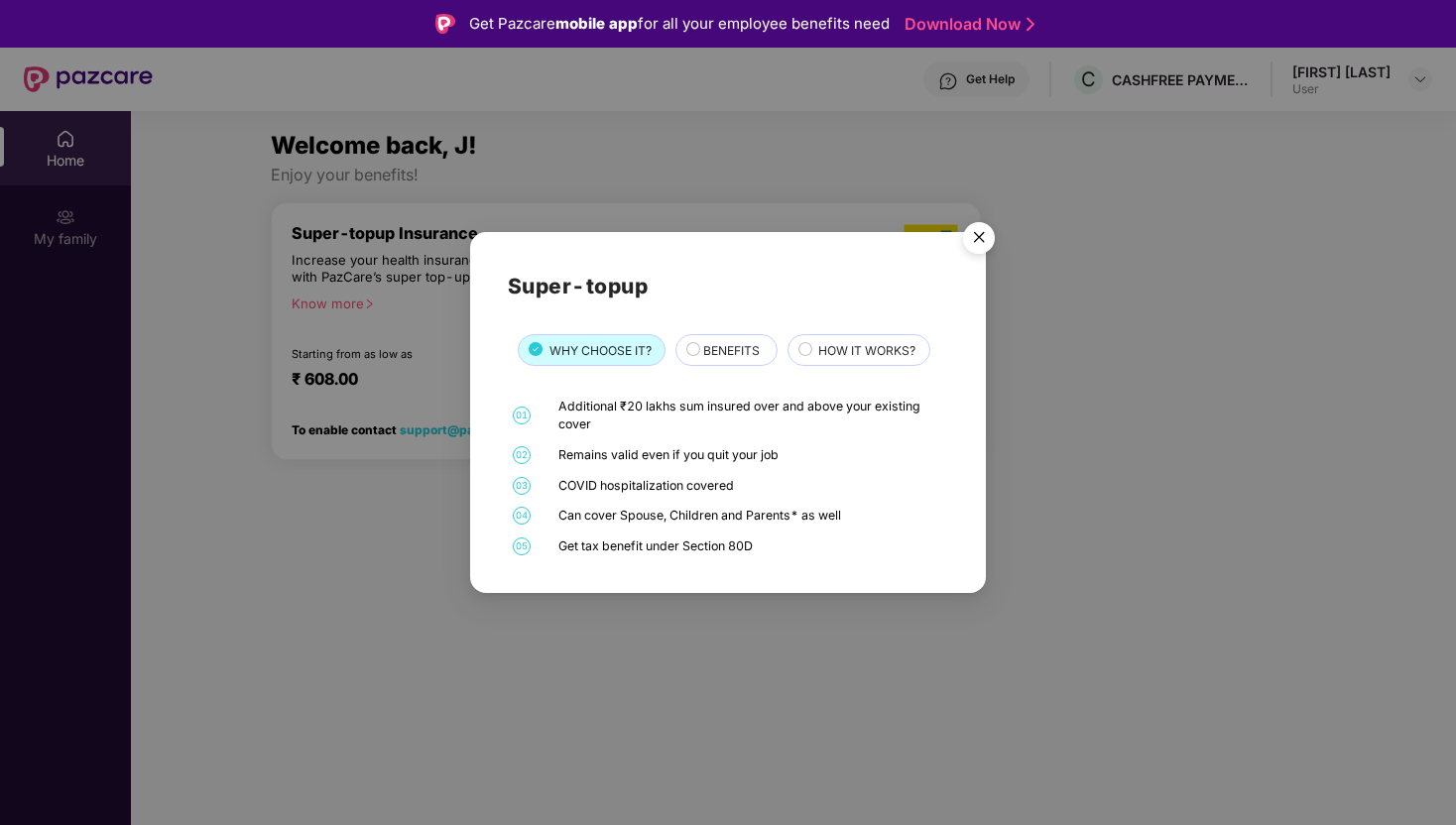 click on "Super-topup WHY CHOOSE IT? BENEFITS HOW IT WORKS? 01 Additional ₹20 lakhs sum insured over and above your existing cover 02  Remains valid even if you quit your job 03 COVID hospitalization covered 04 Can cover Spouse, Children and Parents* as well 05 Get tax benefit under Section 80D" at bounding box center (728, 412) 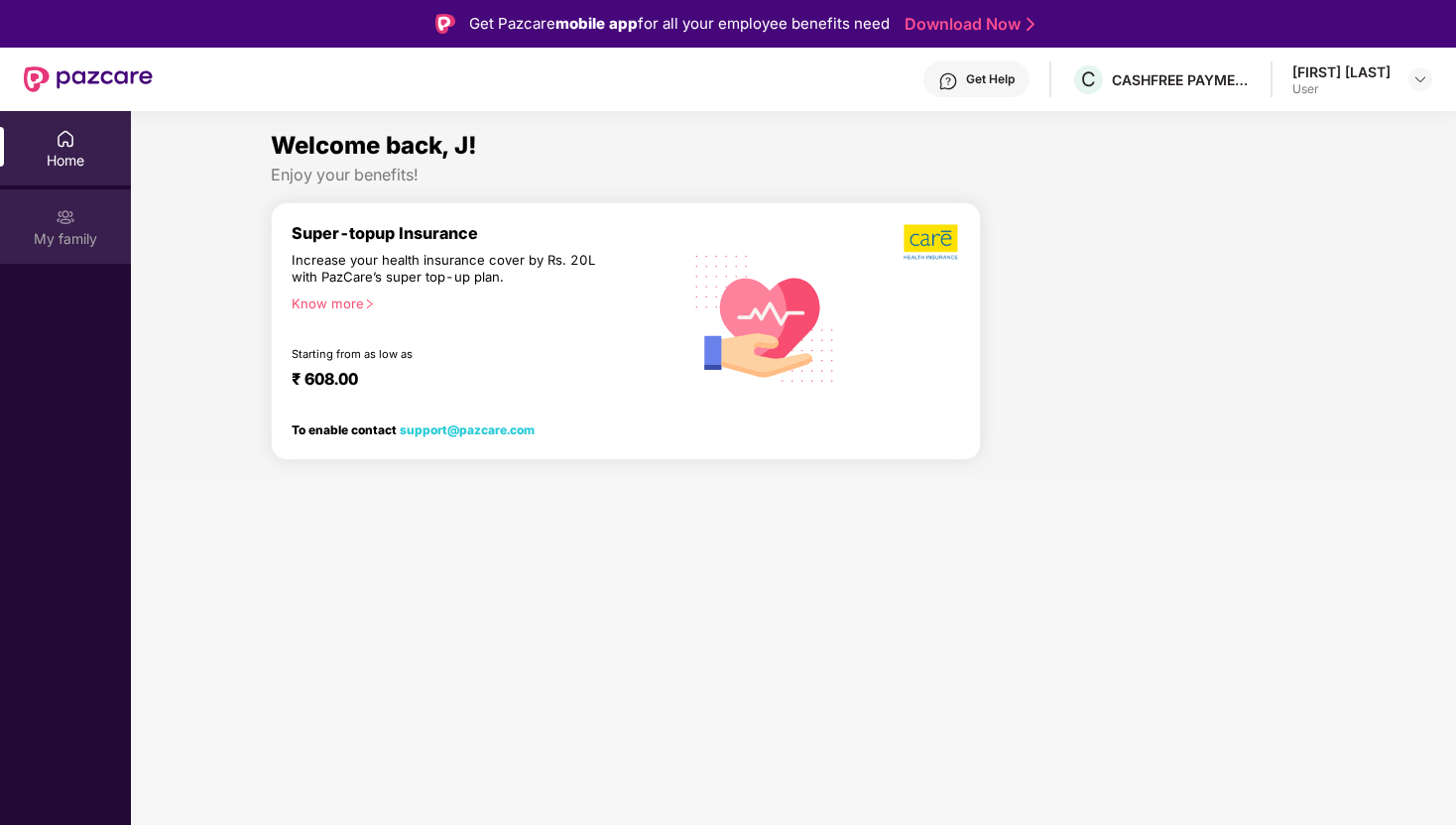 click on "My family" at bounding box center (65, 226) 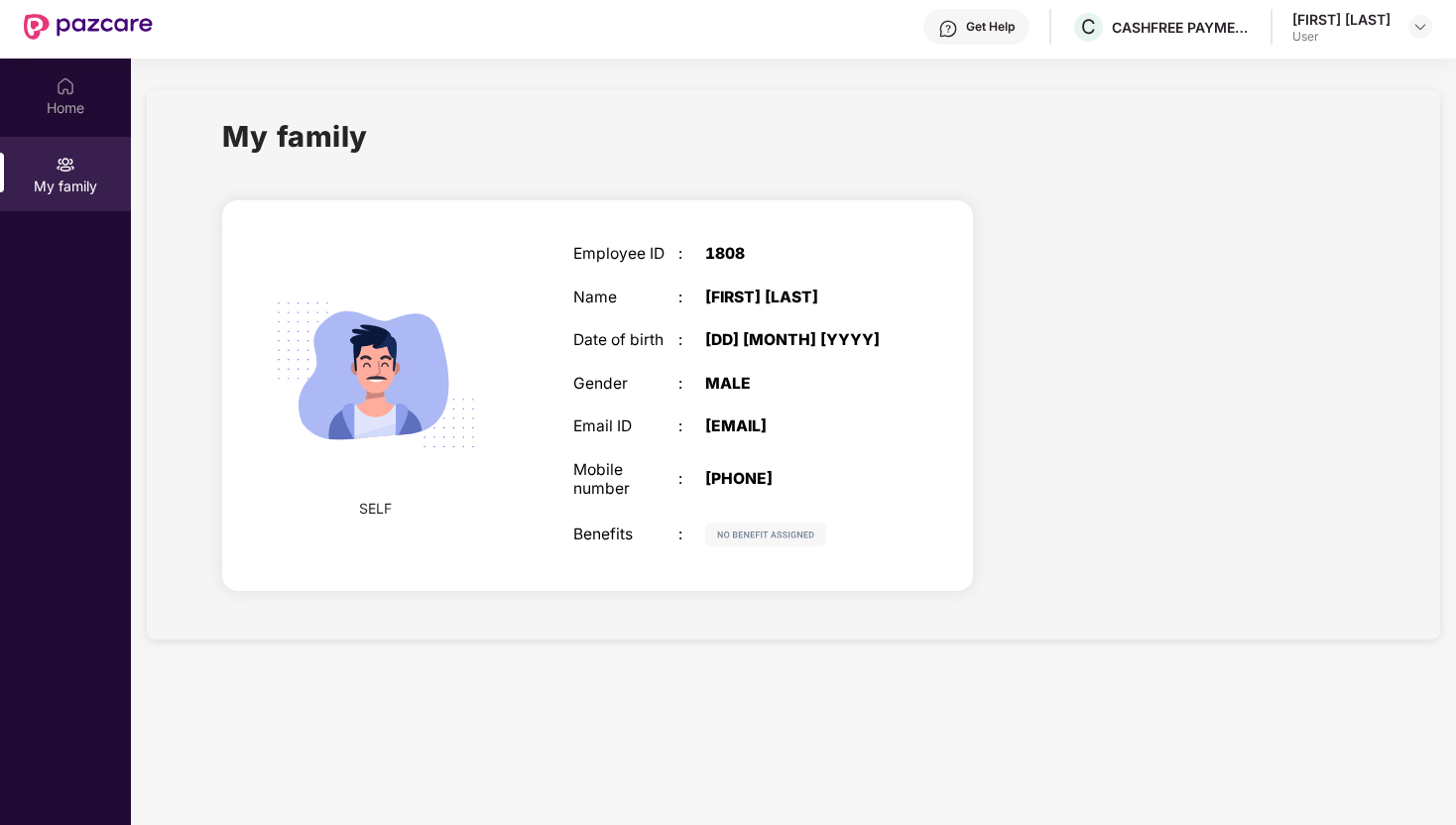 scroll, scrollTop: 111, scrollLeft: 0, axis: vertical 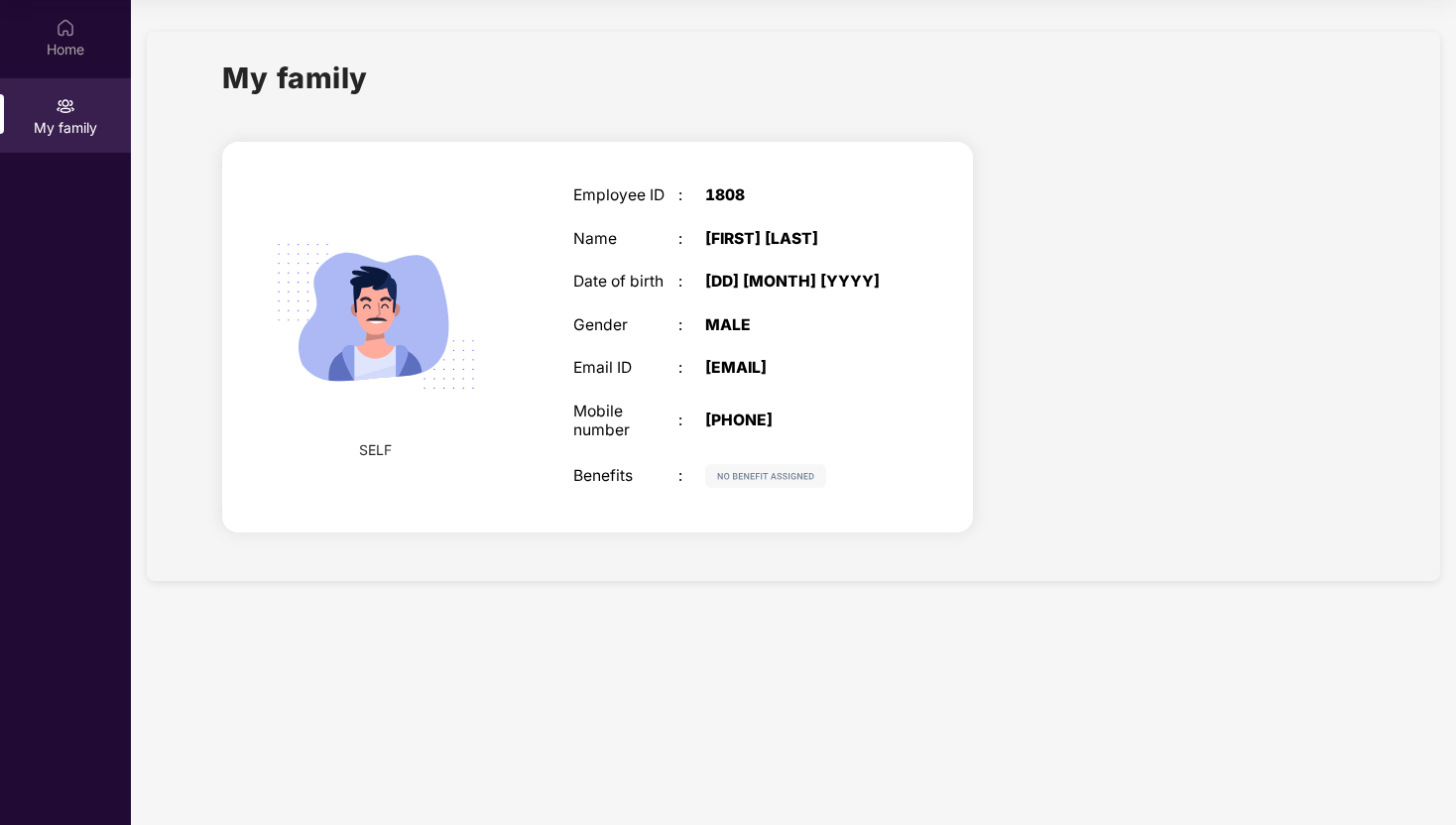 click at bounding box center [766, 476] 